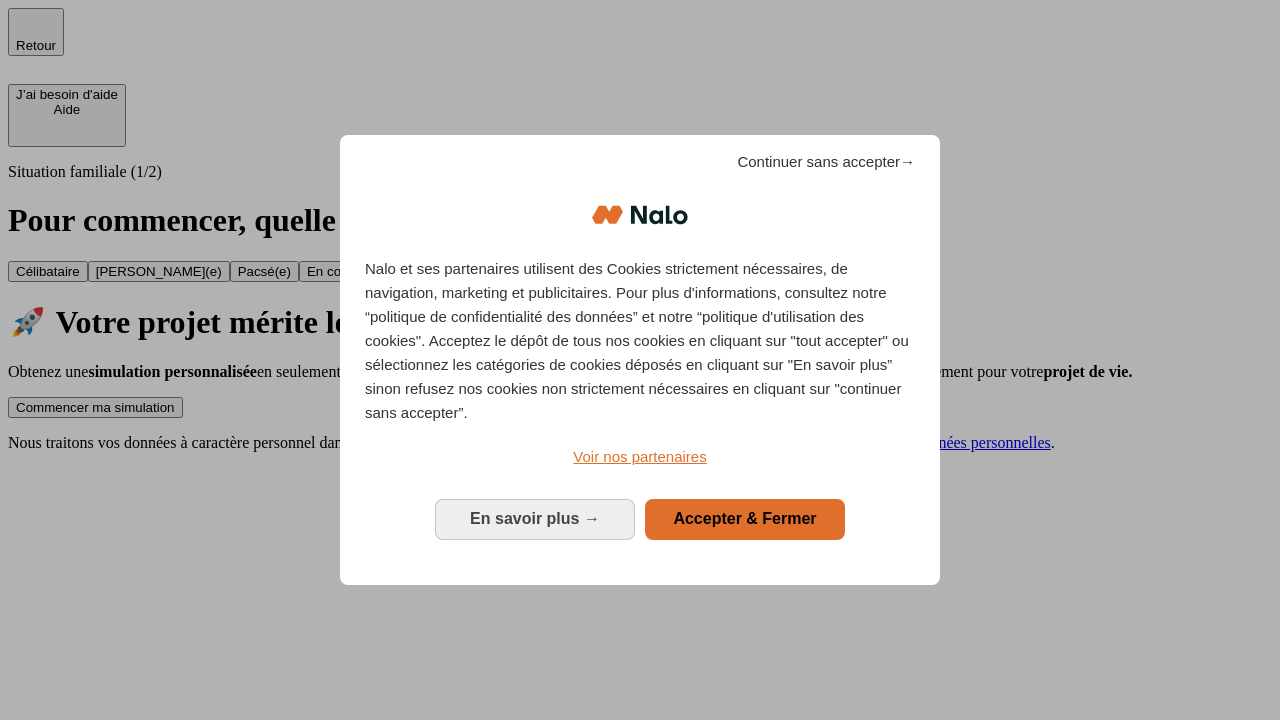 scroll, scrollTop: 0, scrollLeft: 0, axis: both 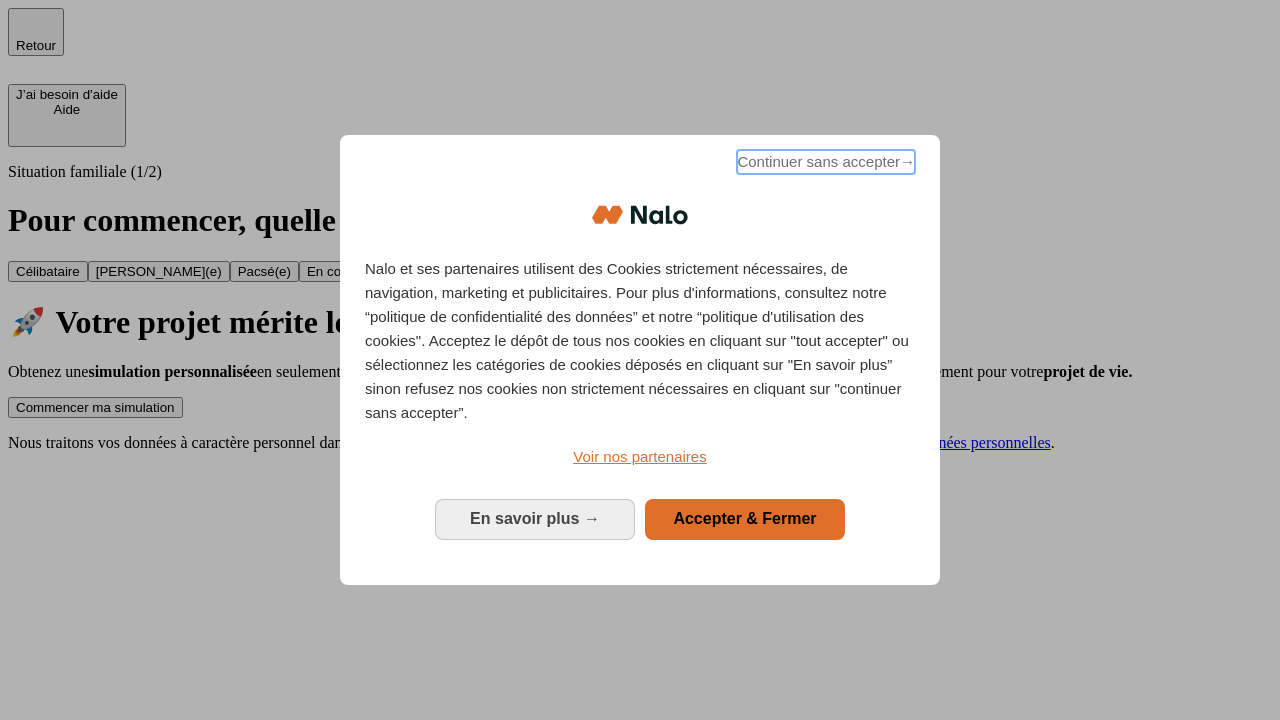 click on "Continuer sans accepter  →" at bounding box center [826, 162] 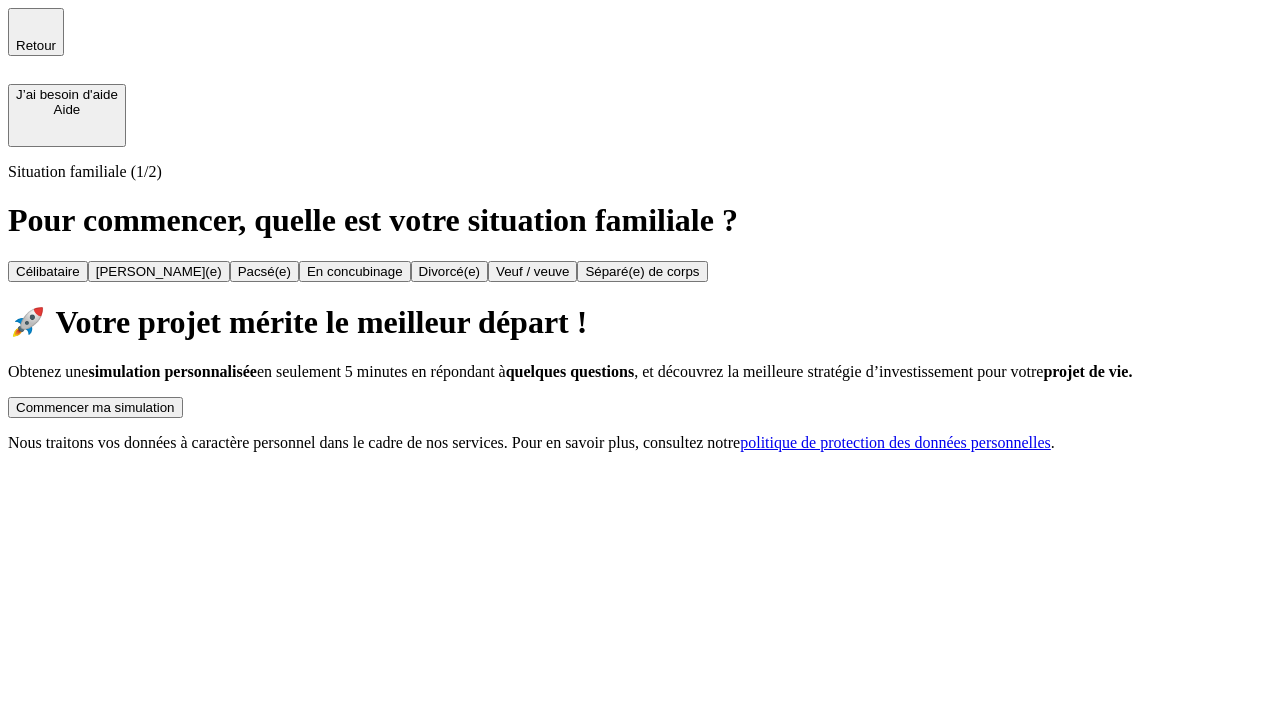 click on "Commencer ma simulation" at bounding box center (95, 407) 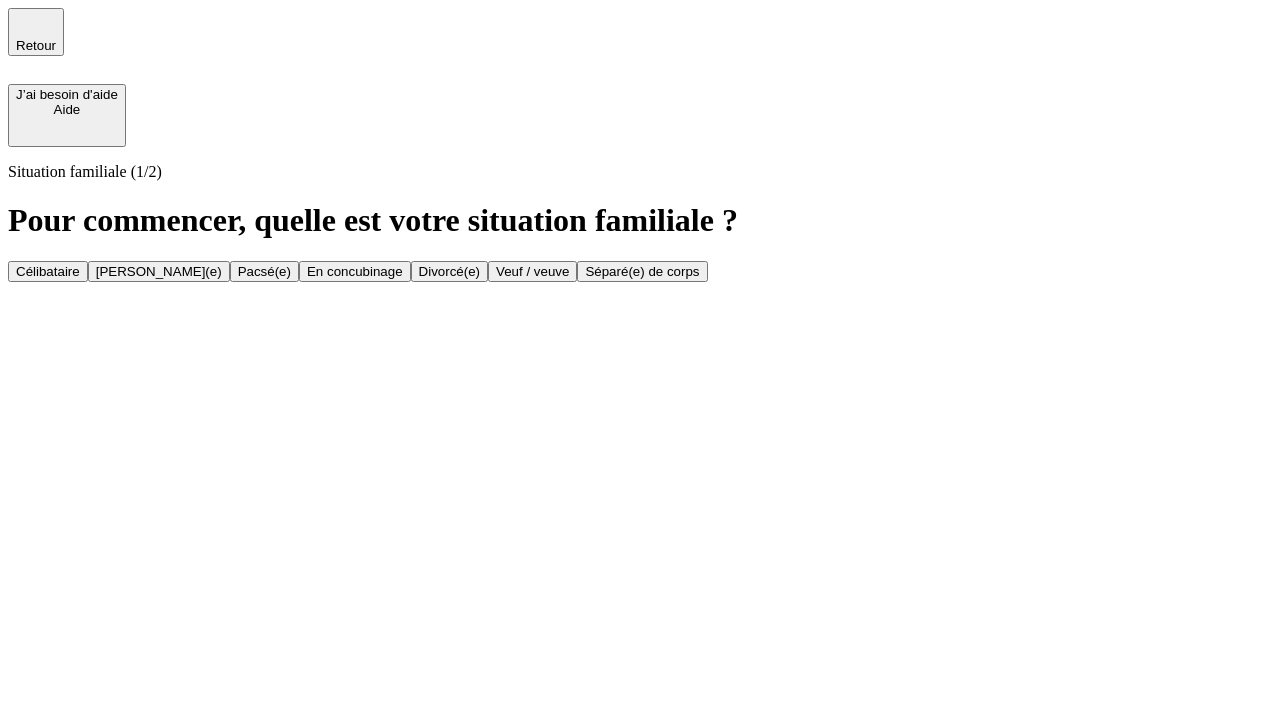 click on "Célibataire" at bounding box center [48, 271] 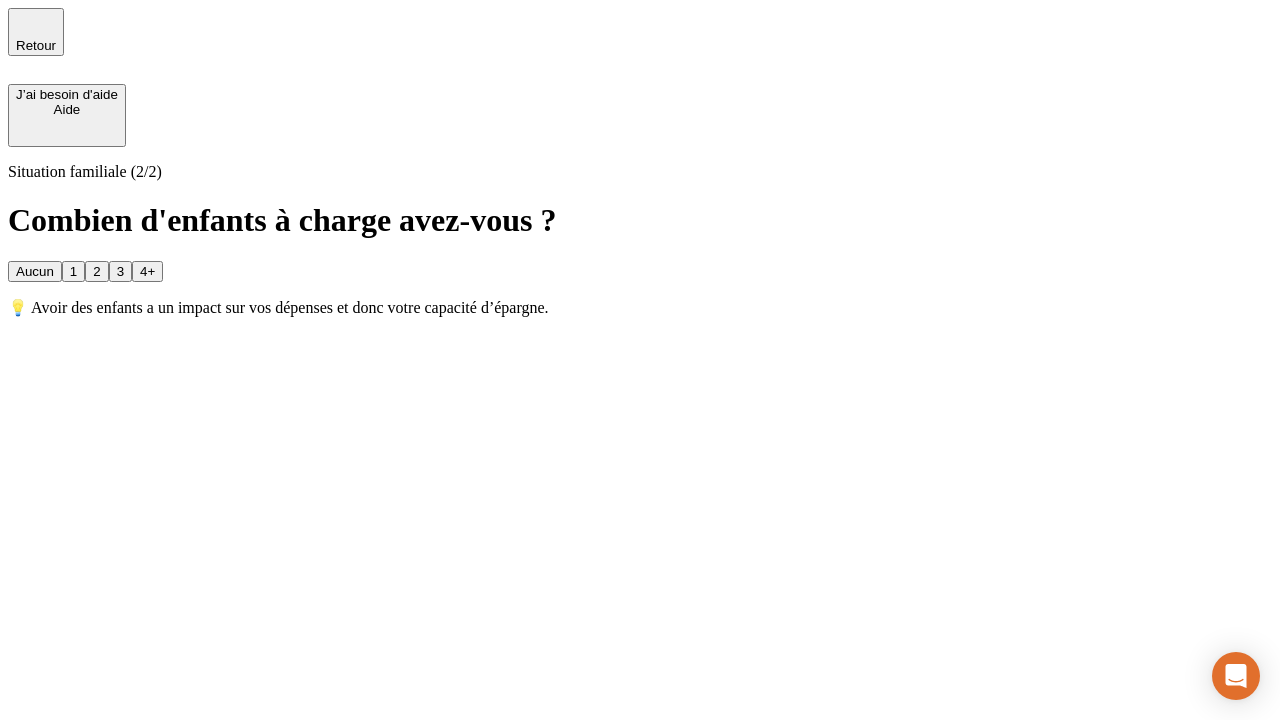 click on "Aucun" at bounding box center (35, 271) 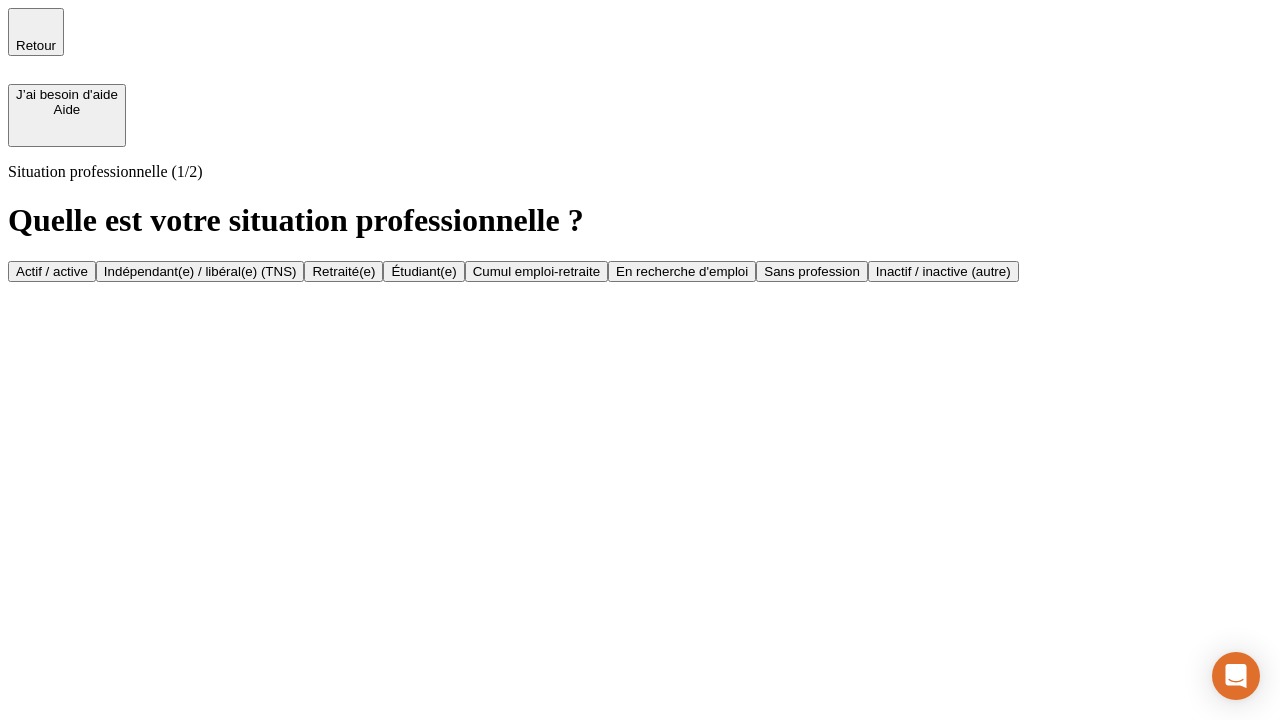 click on "Actif / active" at bounding box center [52, 271] 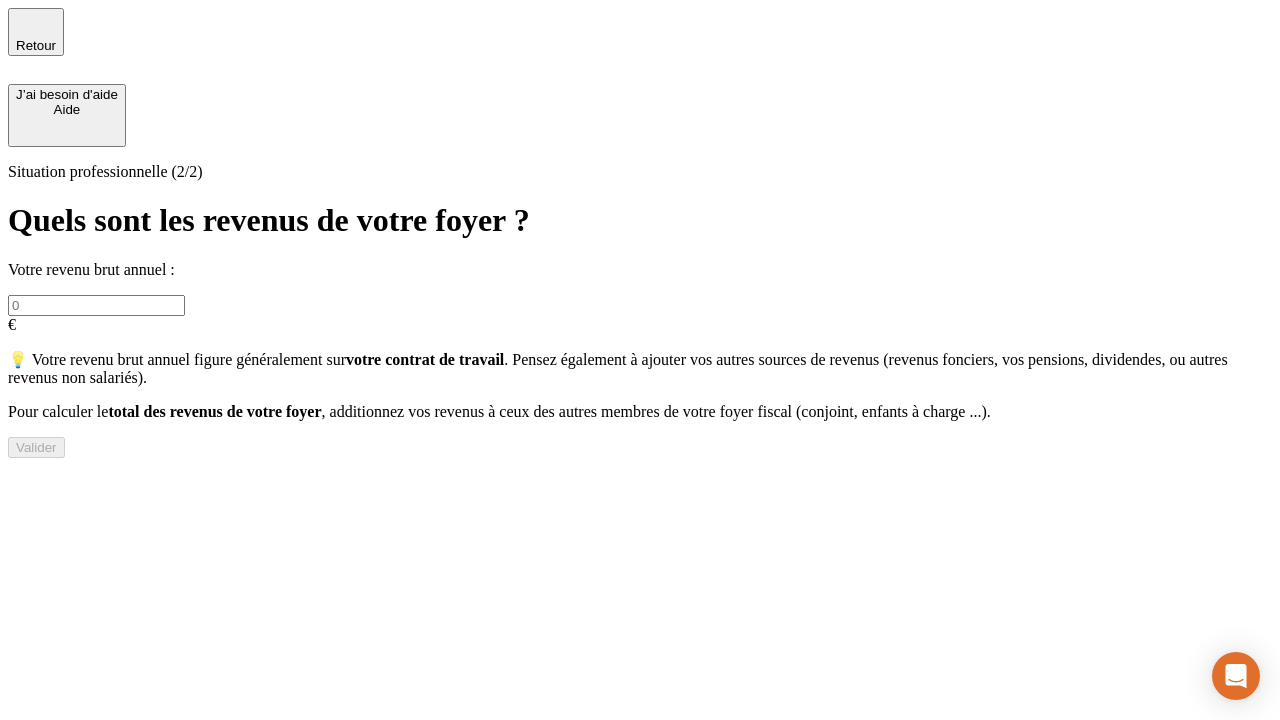 click at bounding box center [96, 305] 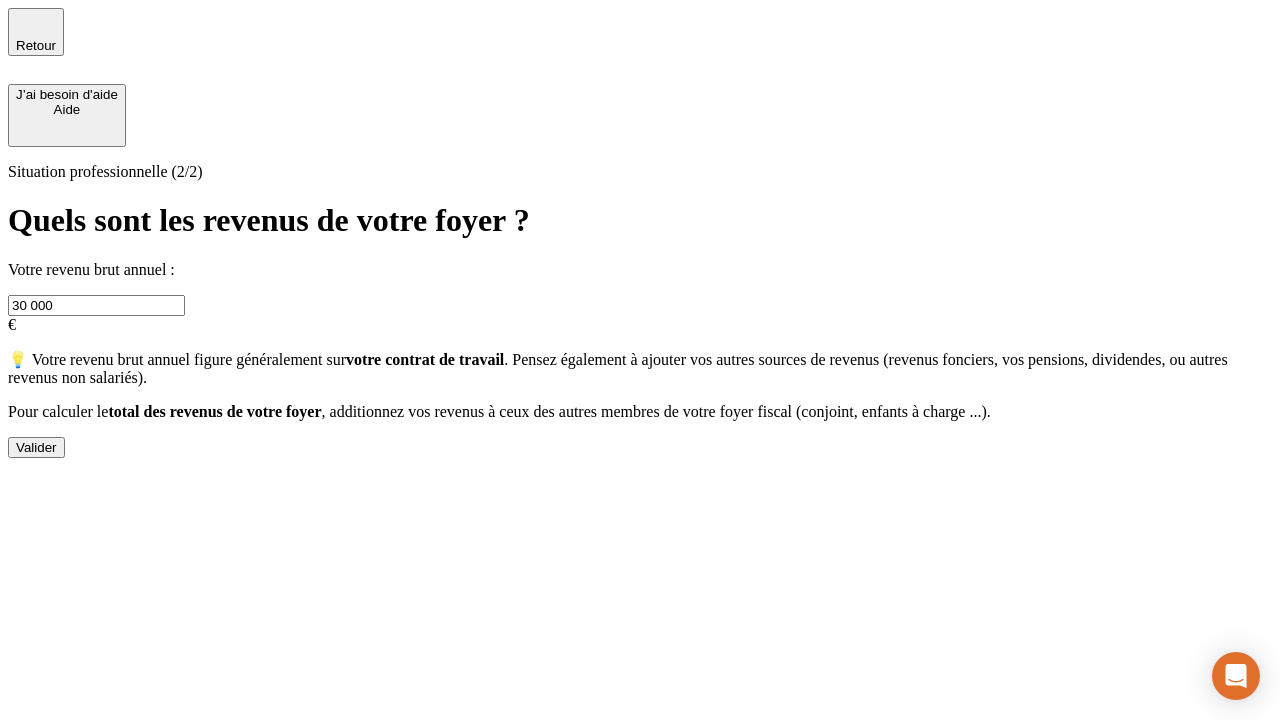 type on "30 000" 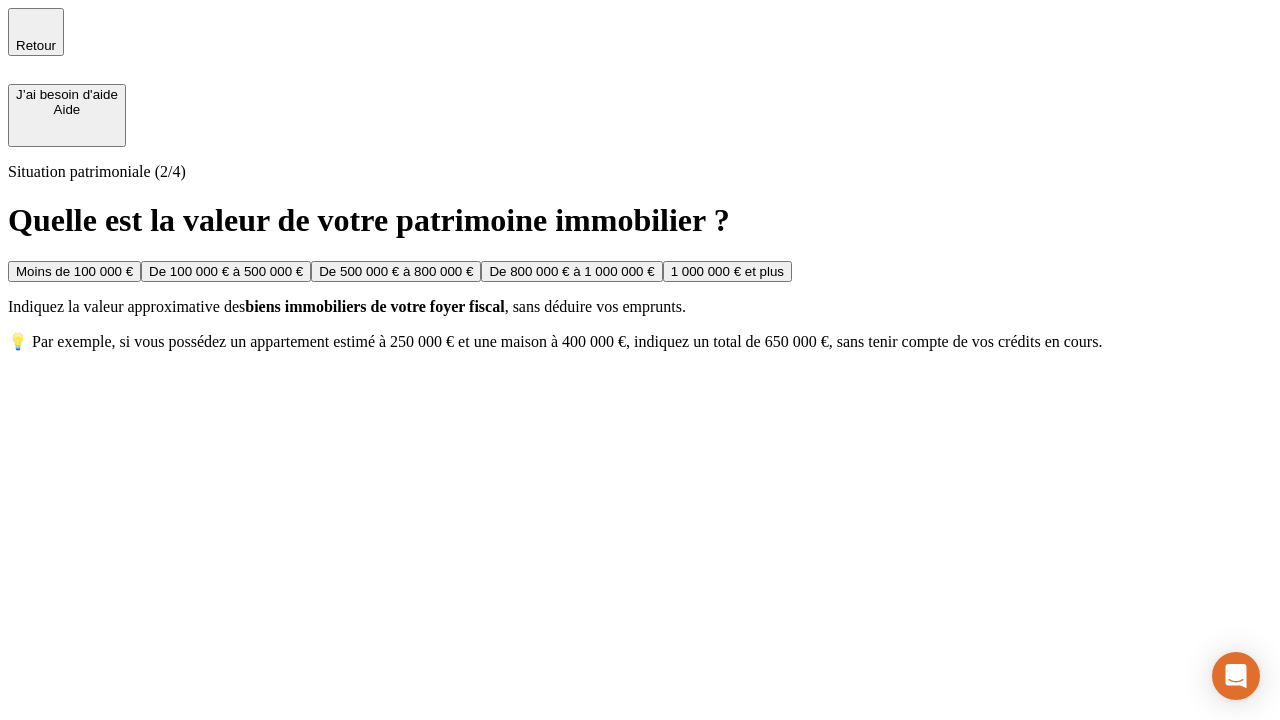 click on "Moins de 100 000 €" at bounding box center [74, 271] 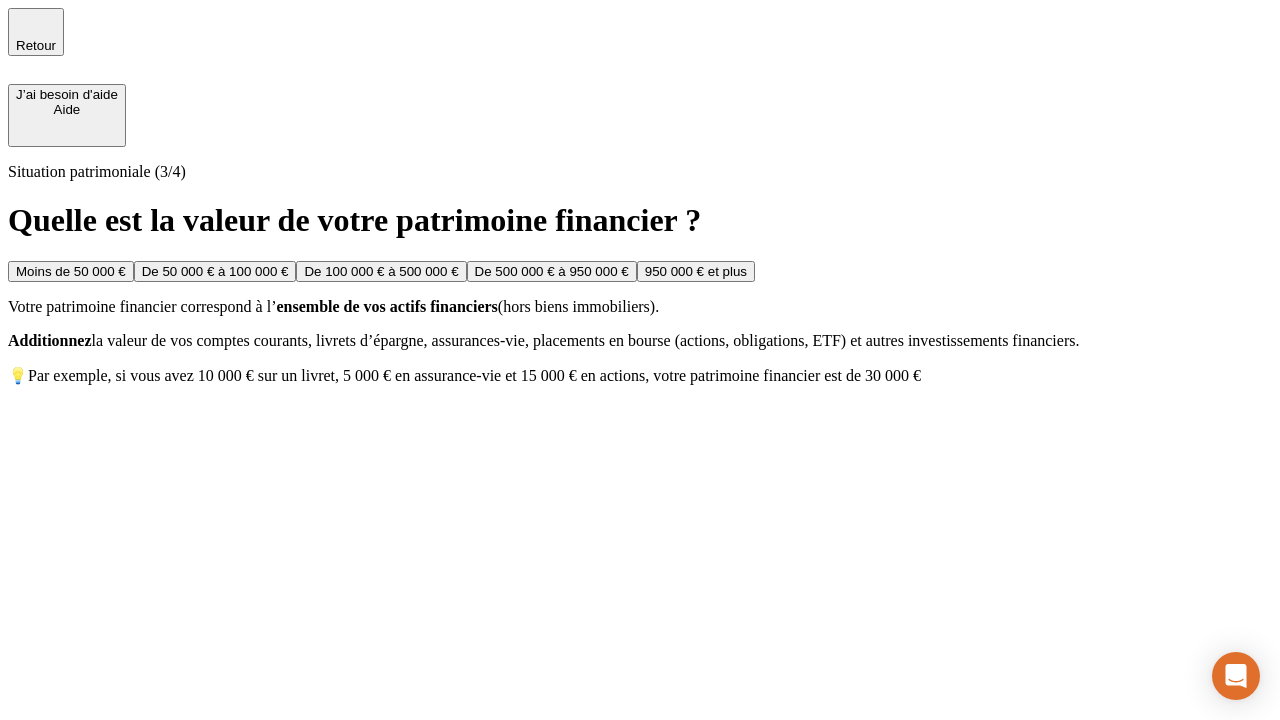 click on "Moins de 50 000 €" at bounding box center (71, 271) 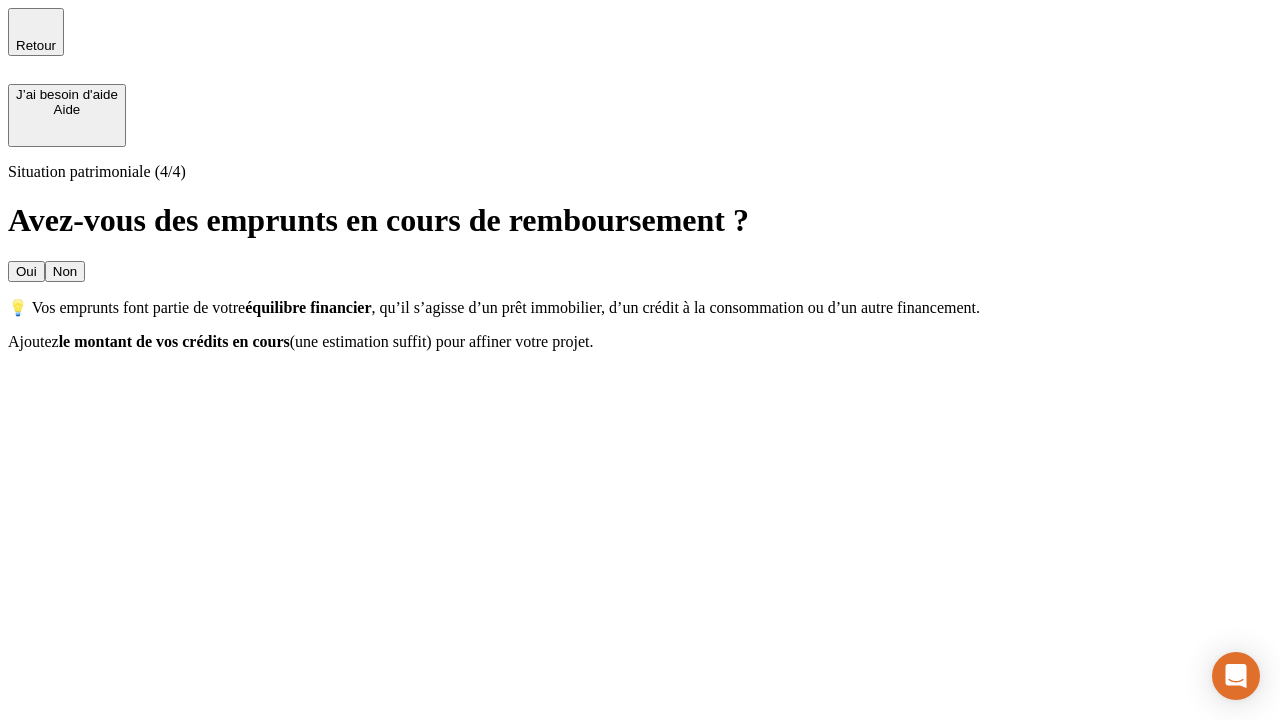 click on "Non" at bounding box center (65, 271) 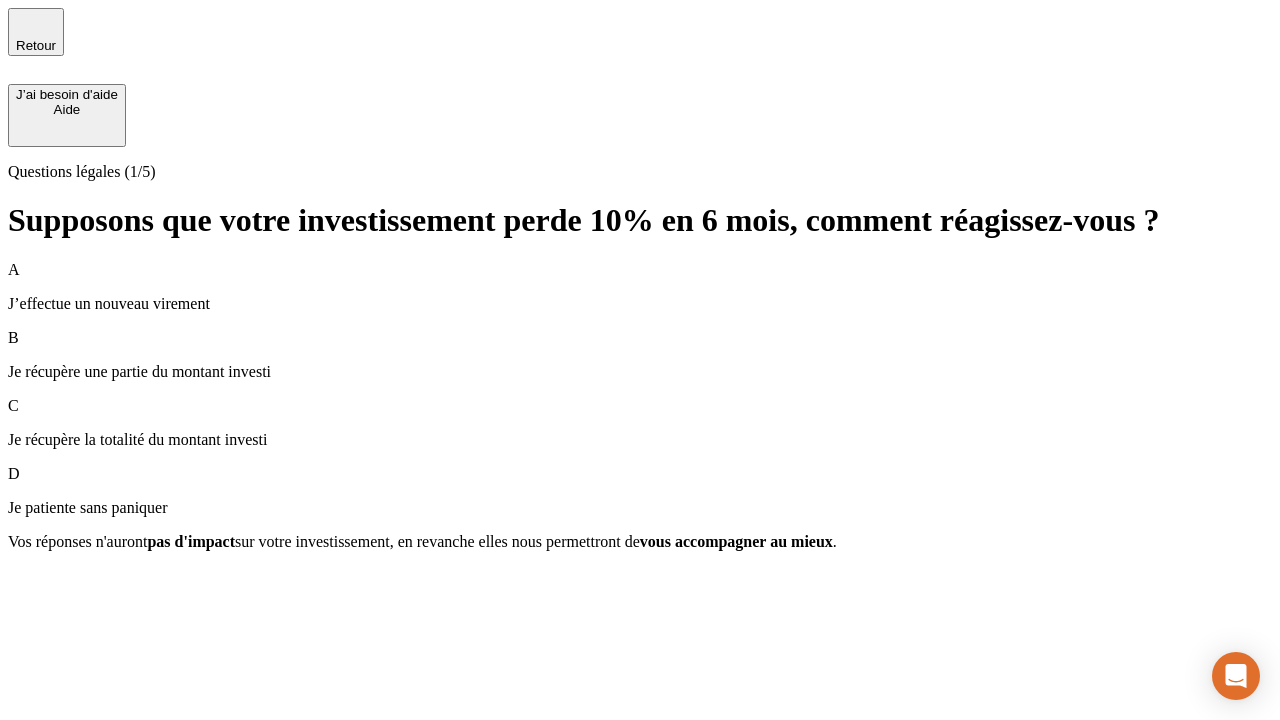 click on "A J’effectue un nouveau virement" at bounding box center [640, 287] 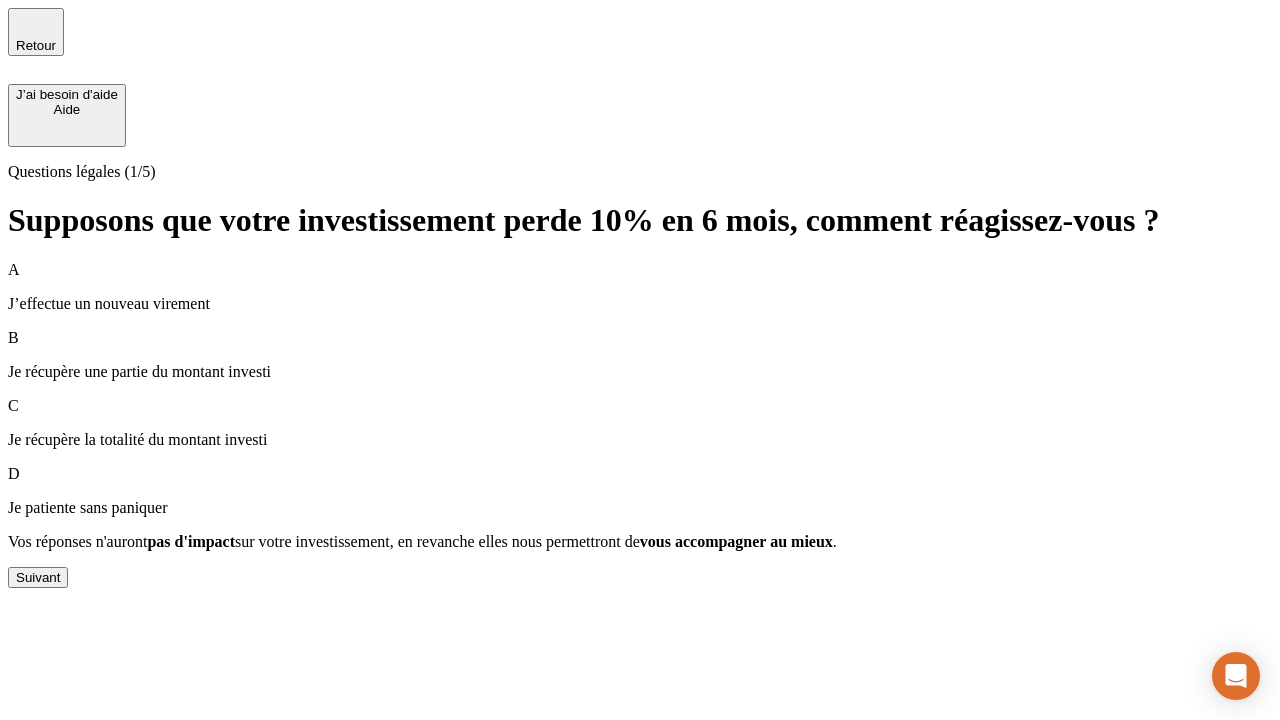click on "Suivant" at bounding box center [38, 577] 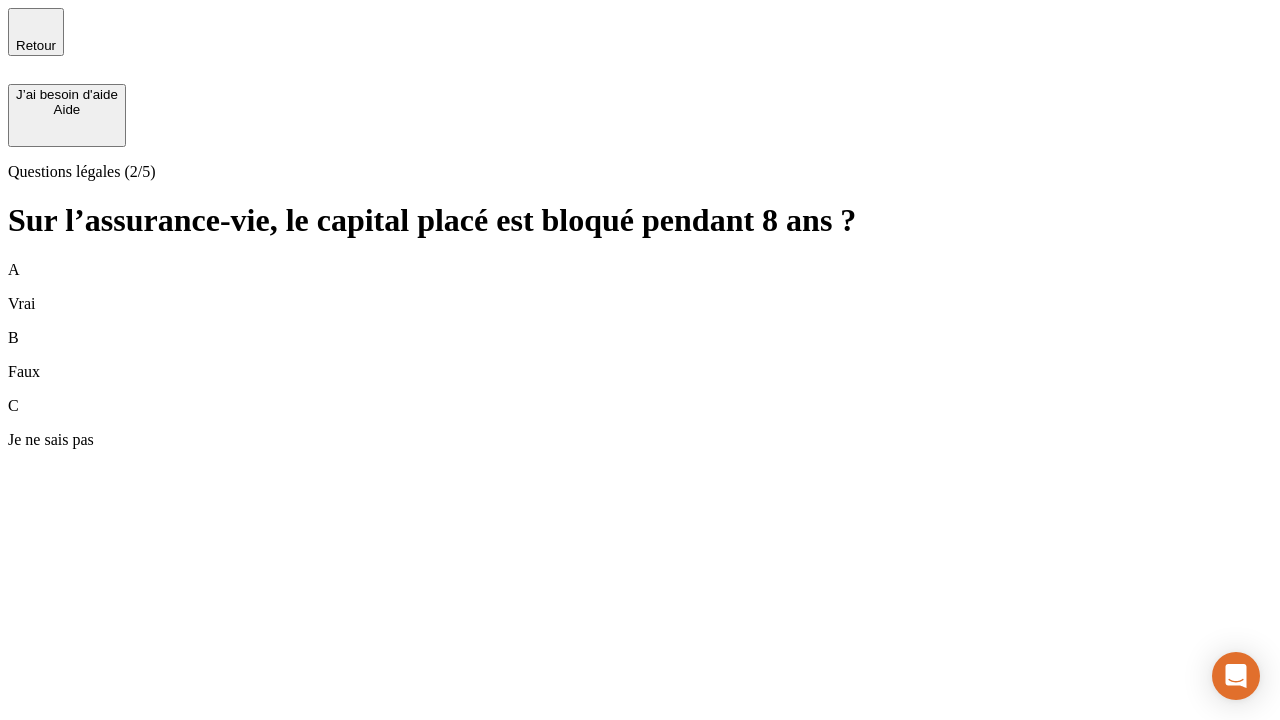 click on "B Faux" at bounding box center [640, 355] 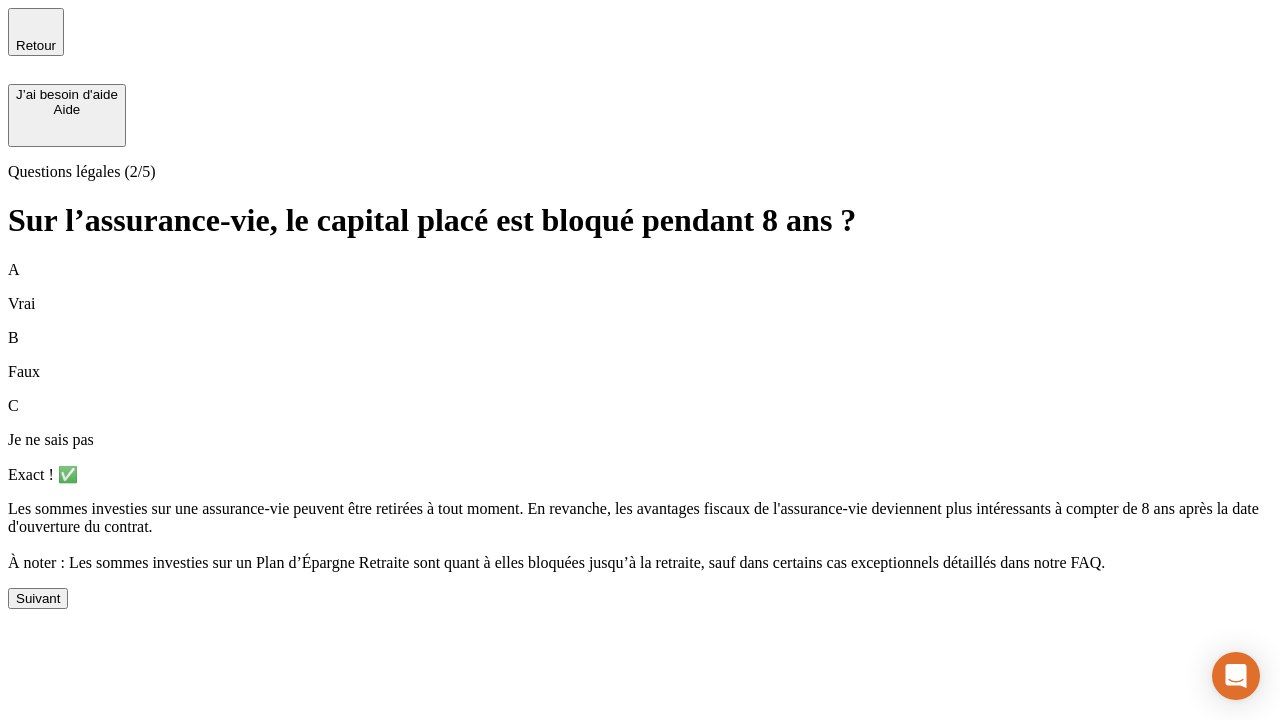 click on "Suivant" at bounding box center [38, 598] 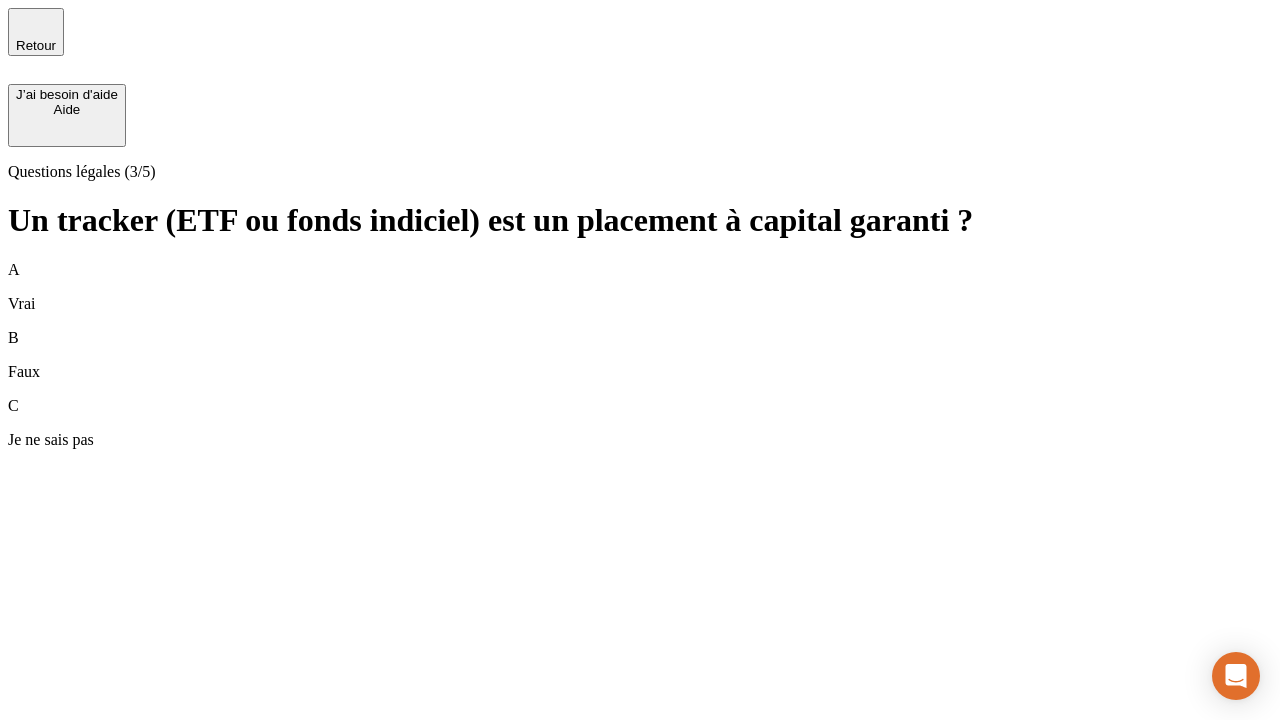 click on "B Faux" at bounding box center (640, 355) 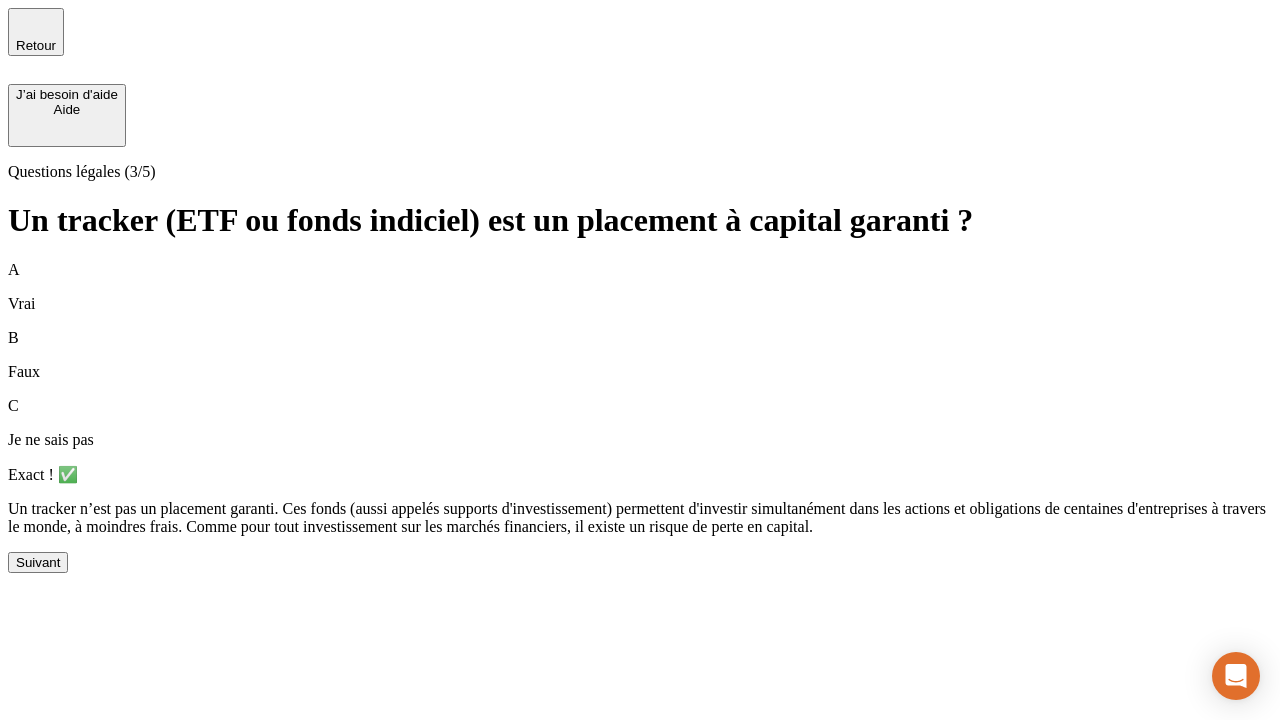click on "Suivant" at bounding box center [38, 562] 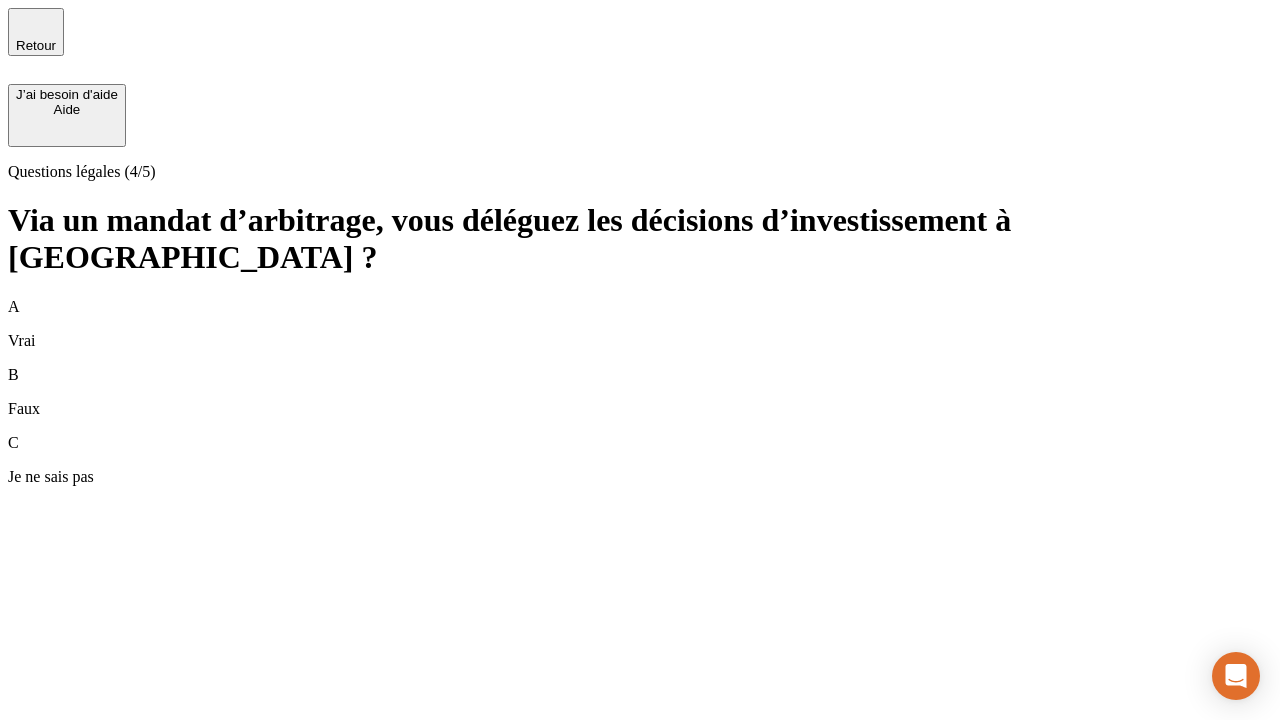 click on "A Vrai" at bounding box center (640, 324) 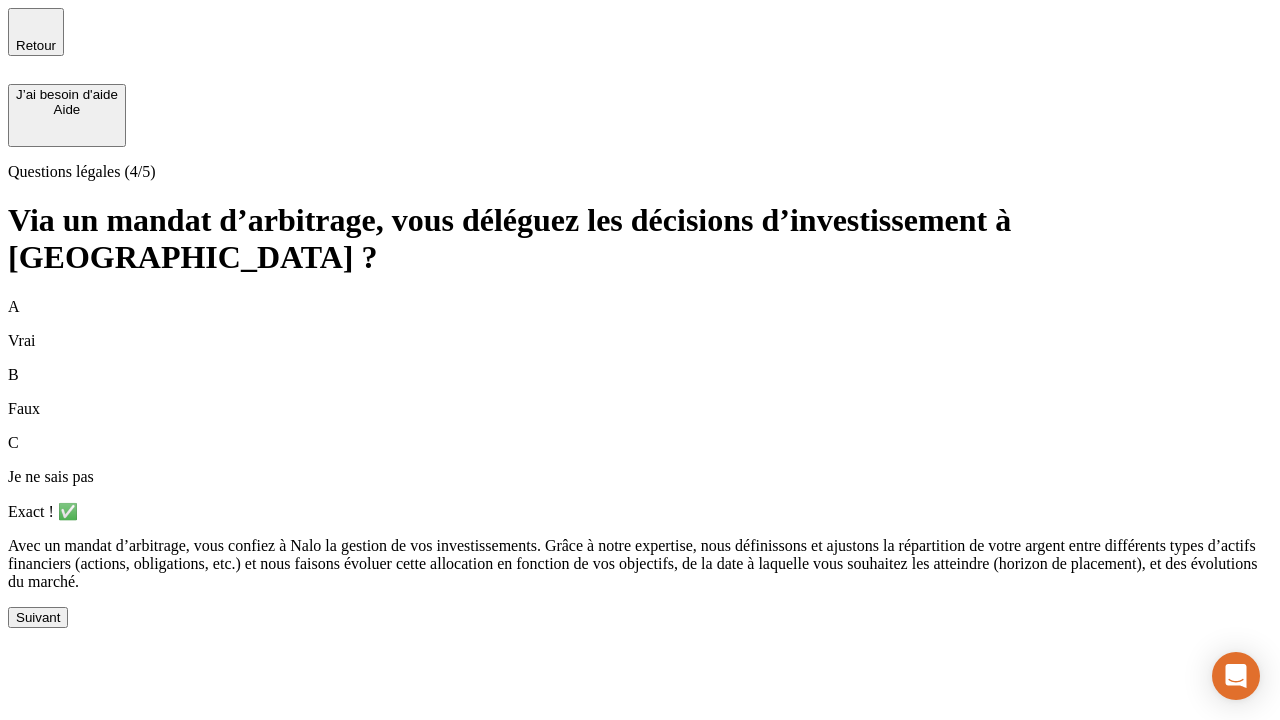 click on "Suivant" at bounding box center (38, 617) 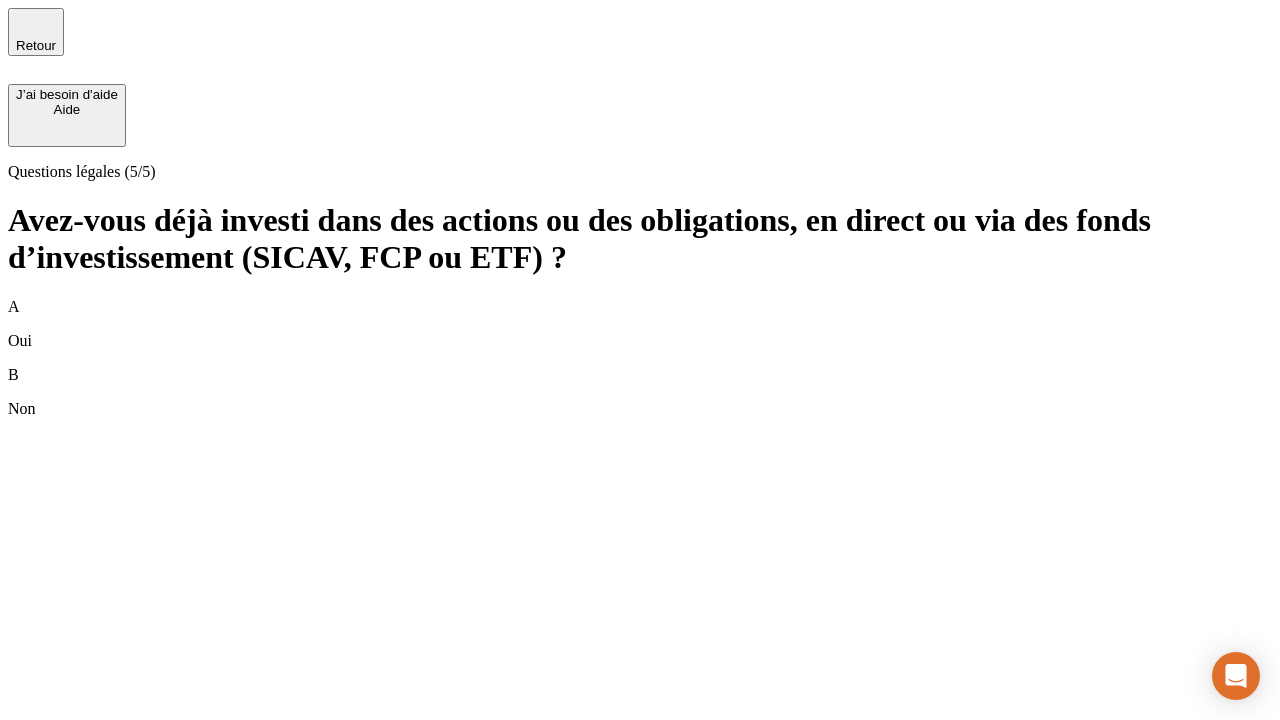 click on "B Non" at bounding box center [640, 392] 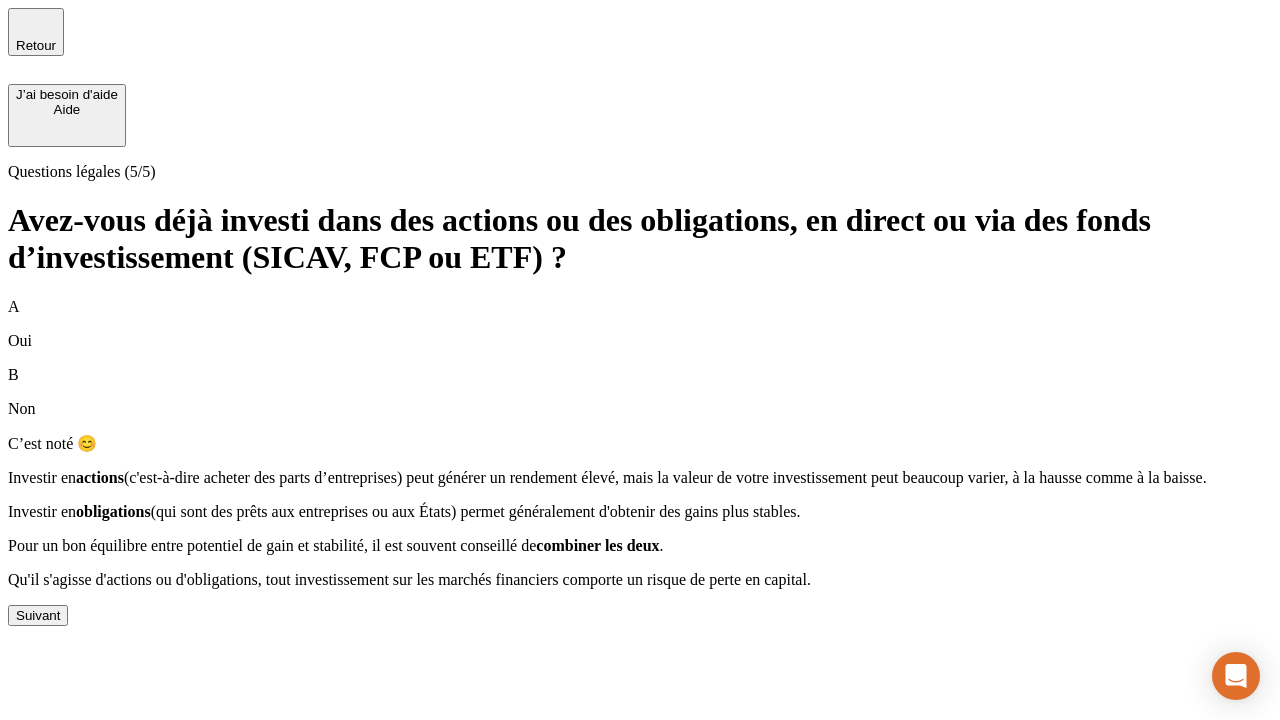click on "Suivant" at bounding box center [38, 615] 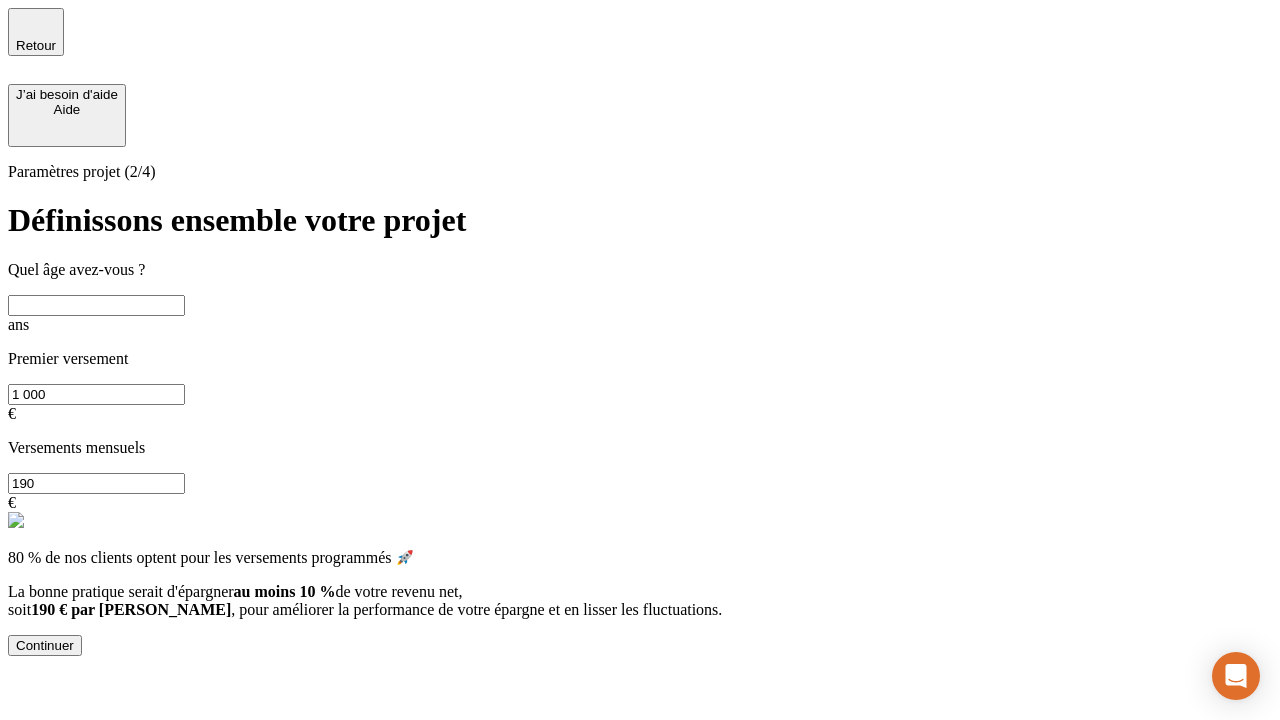 click at bounding box center [96, 305] 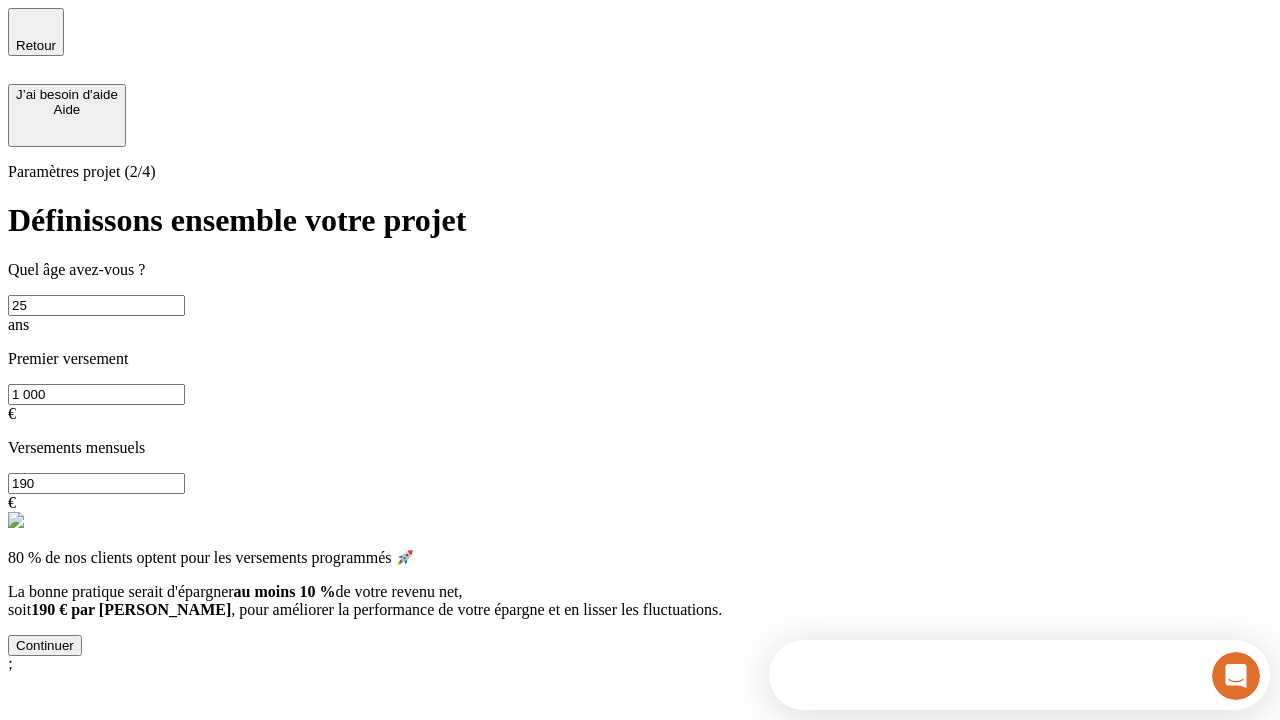 scroll, scrollTop: 0, scrollLeft: 0, axis: both 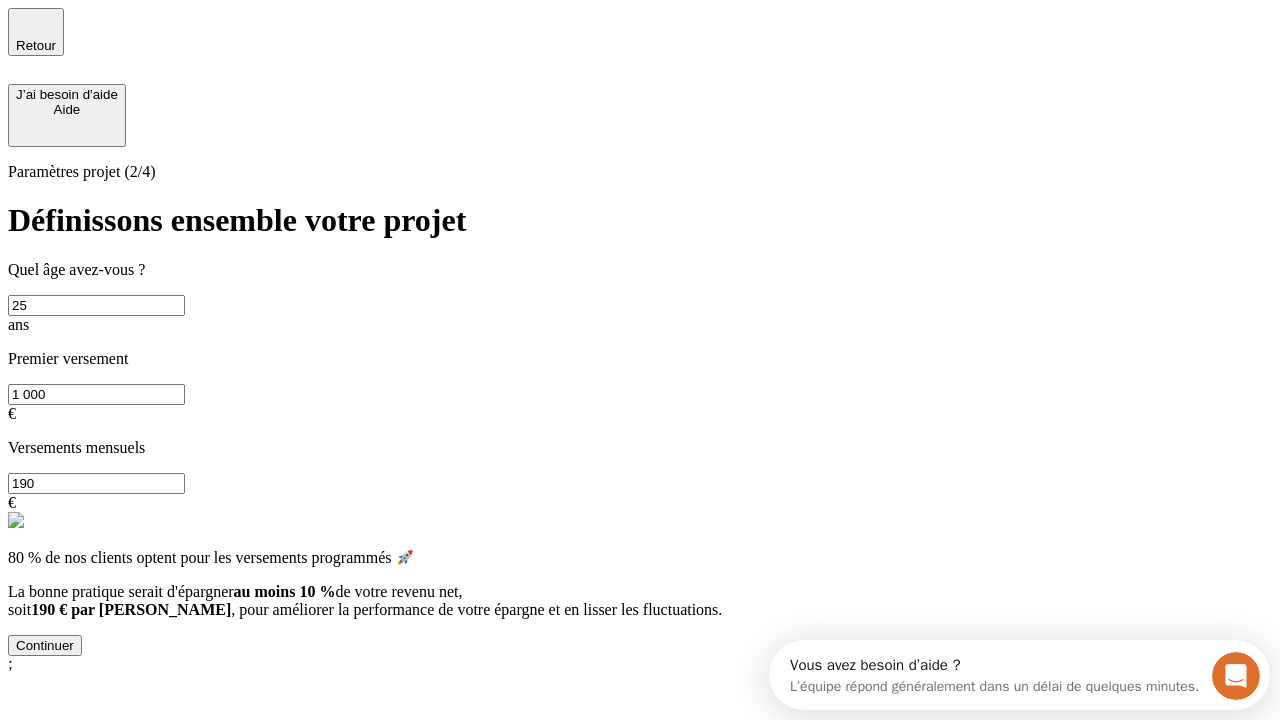 type on "1 000" 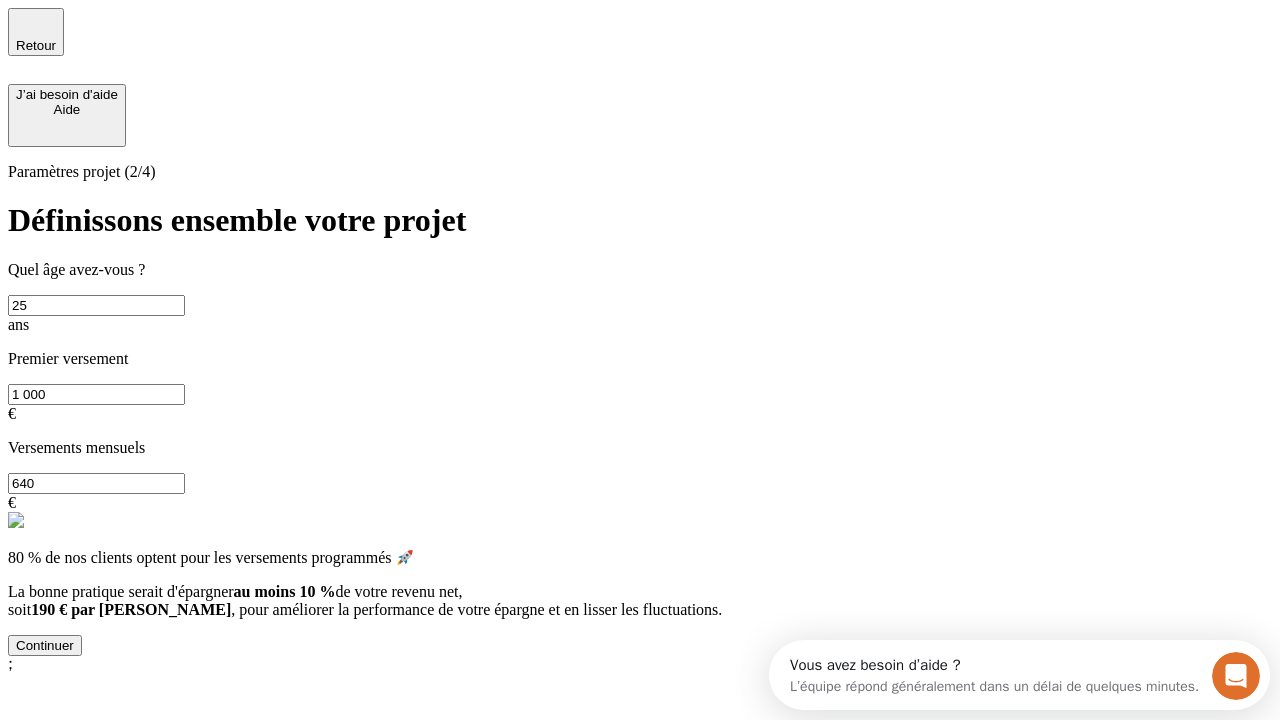 type on "640" 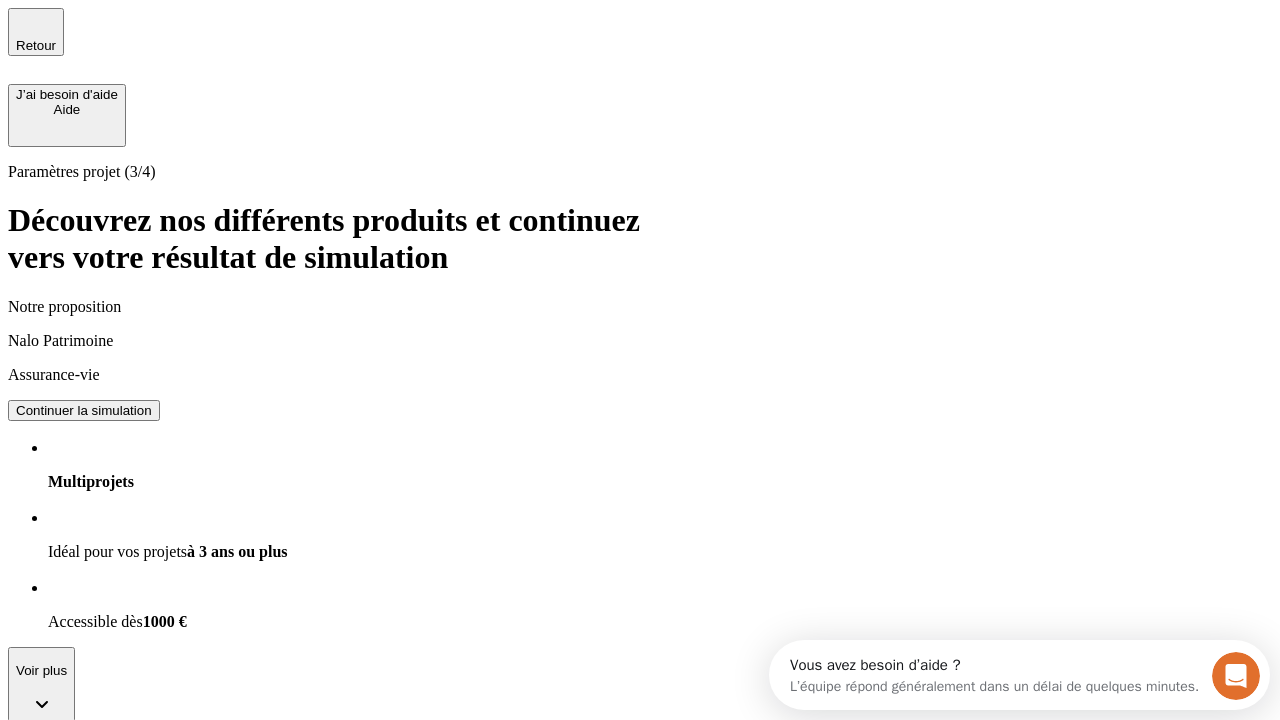 click on "Continuer la simulation" at bounding box center [84, 850] 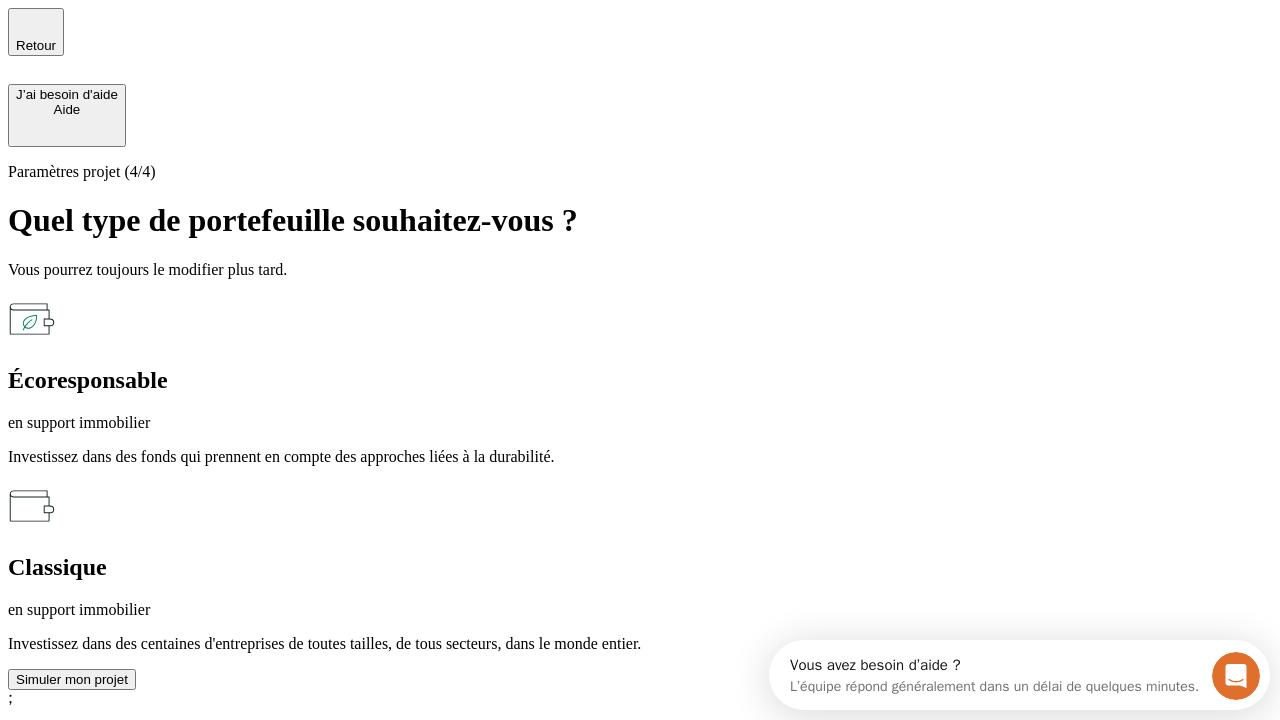 click on "en support immobilier" at bounding box center (640, 423) 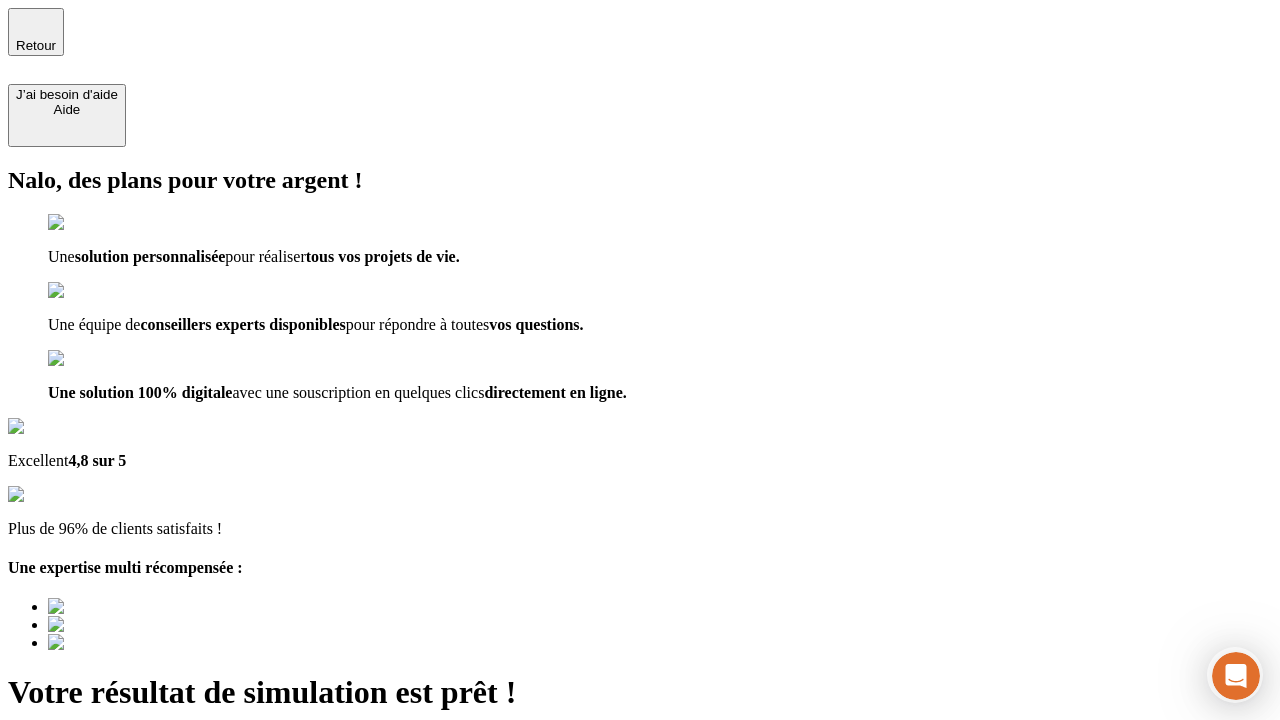 click on "Découvrir ma simulation" at bounding box center (87, 797) 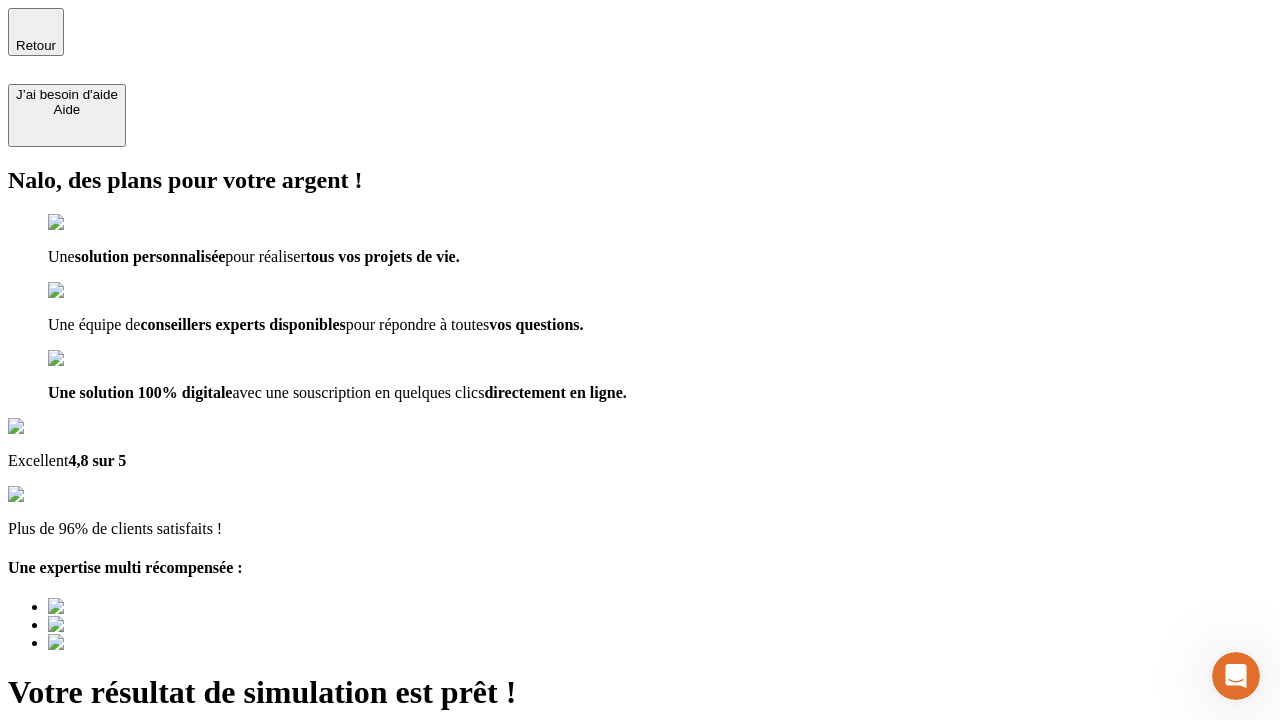 type on "[EMAIL_ADDRESS][PERSON_NAME][DOMAIN_NAME]" 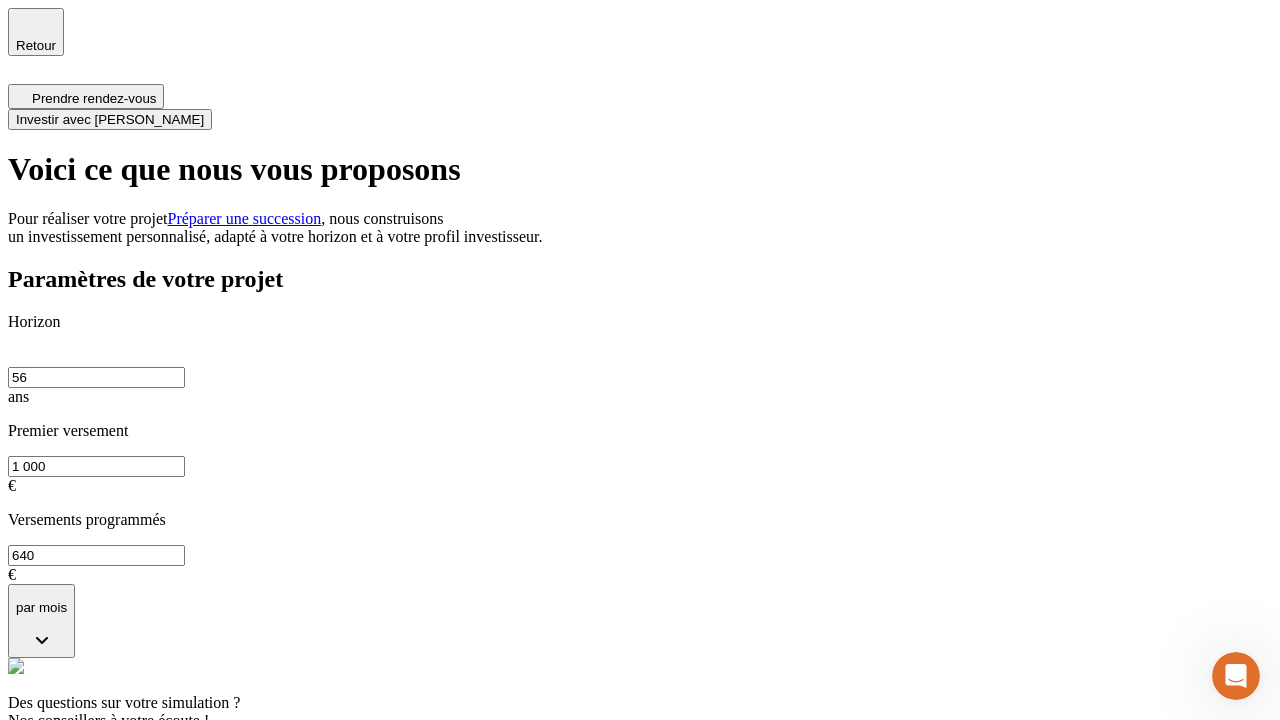 click on "Investir avec [PERSON_NAME]" at bounding box center [110, 119] 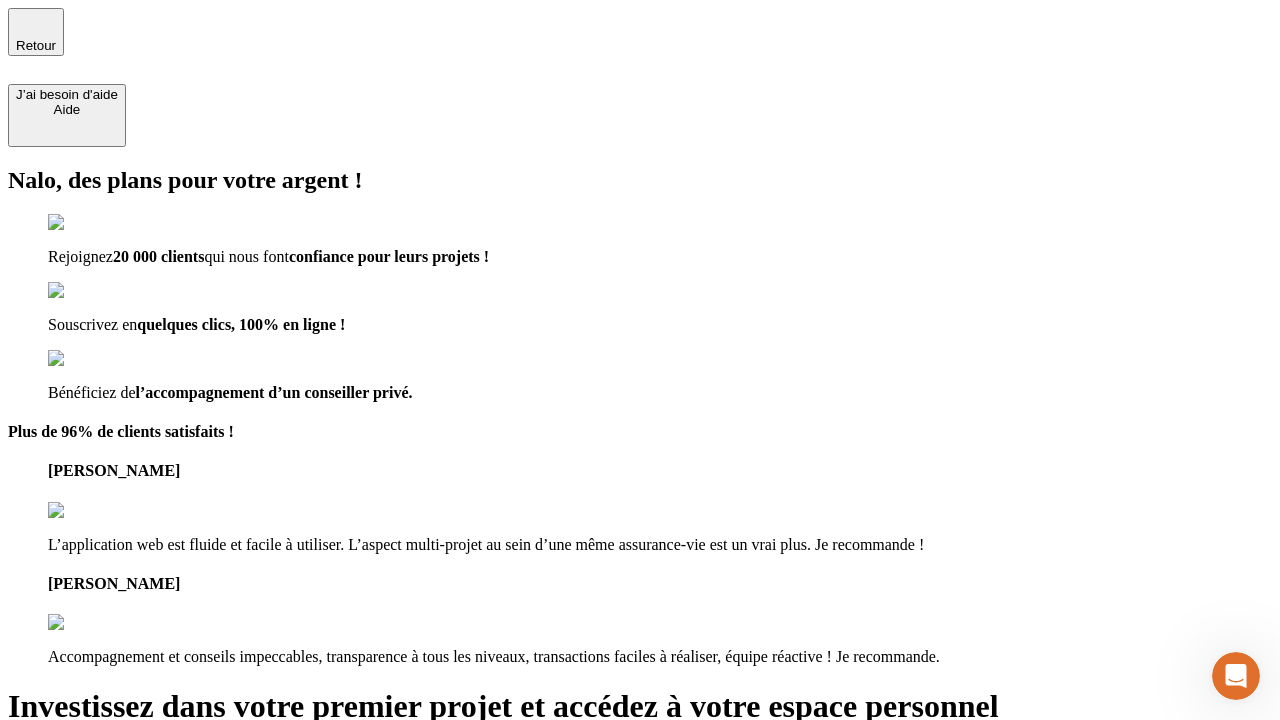 type on "[EMAIL_ADDRESS][PERSON_NAME][DOMAIN_NAME]" 